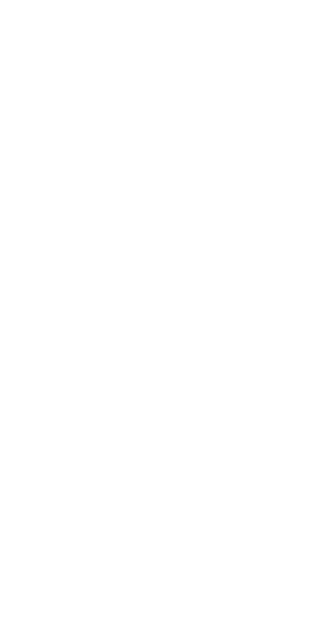 scroll, scrollTop: 0, scrollLeft: 0, axis: both 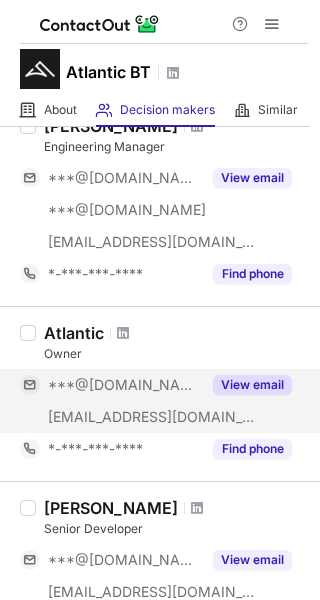 click on "View email" at bounding box center [246, 385] 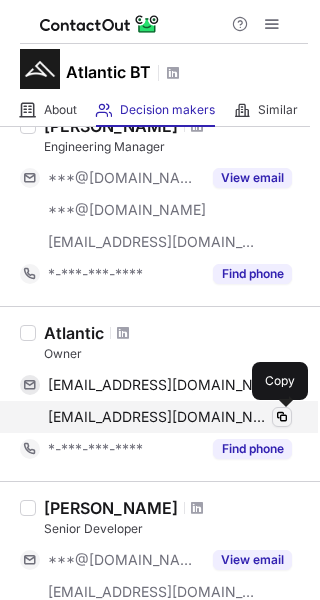 click at bounding box center (282, 417) 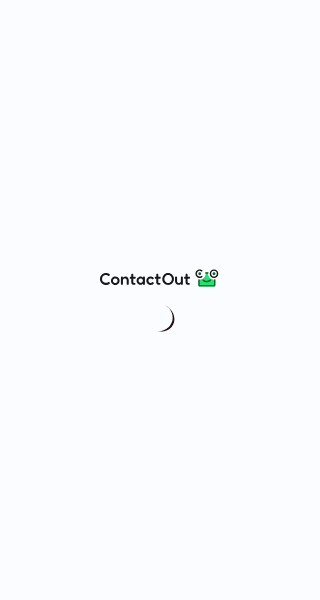 scroll, scrollTop: 0, scrollLeft: 0, axis: both 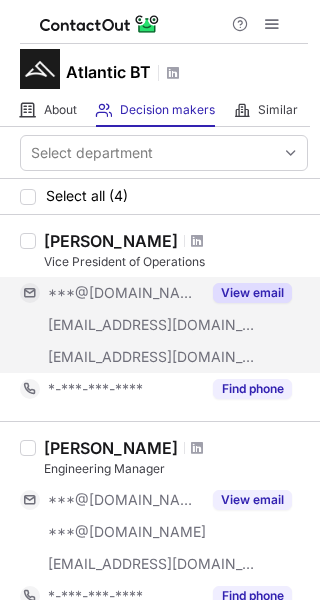 click on "View email" at bounding box center [252, 293] 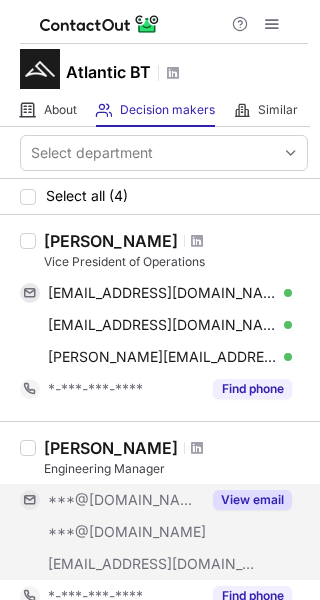 click on "View email" at bounding box center [252, 500] 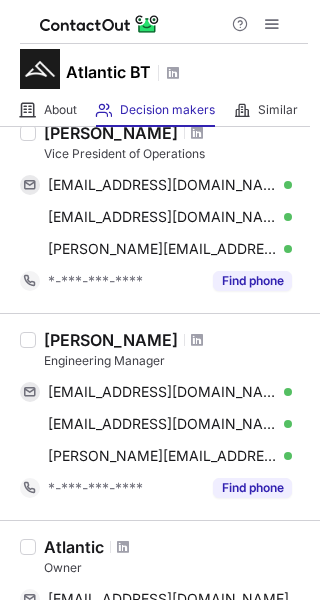 scroll, scrollTop: 0, scrollLeft: 0, axis: both 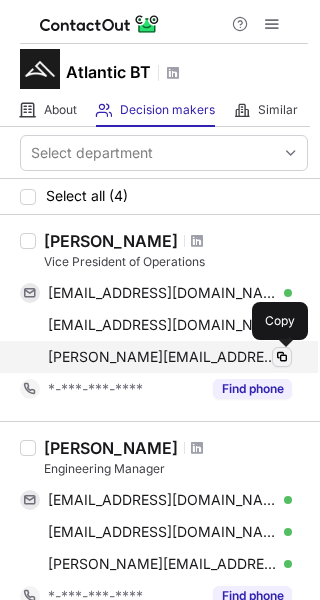 click at bounding box center (282, 357) 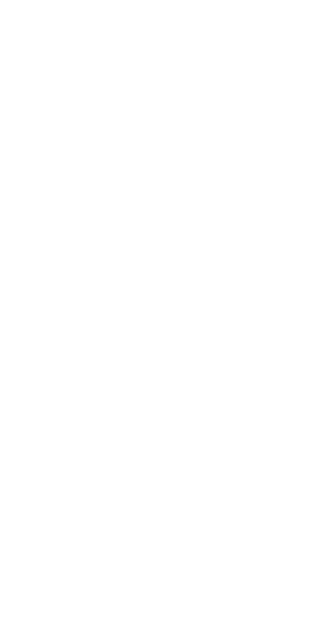 scroll, scrollTop: 0, scrollLeft: 0, axis: both 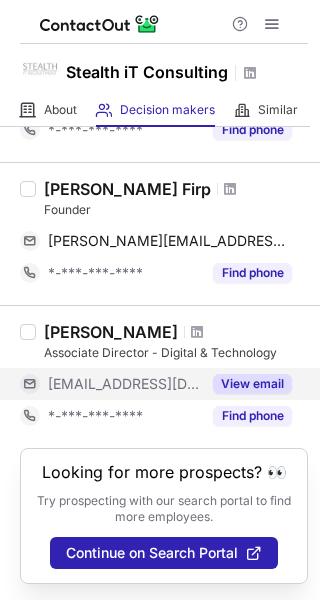 click on "View email" at bounding box center (252, 384) 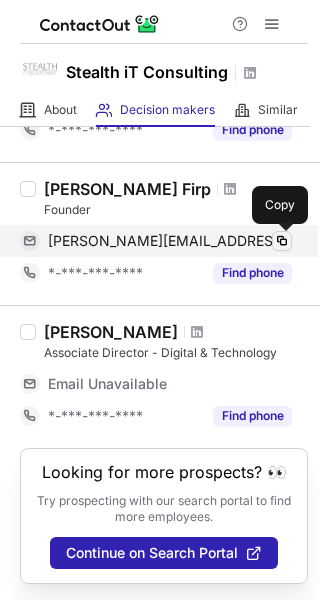 click at bounding box center (282, 241) 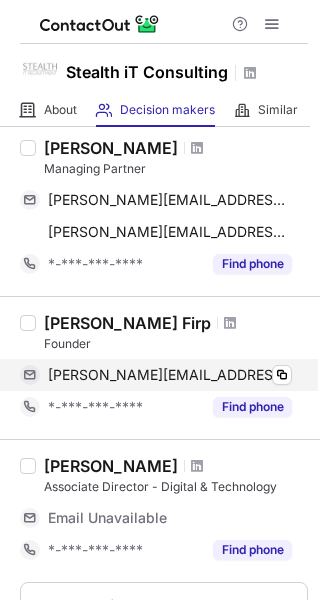 scroll, scrollTop: 0, scrollLeft: 0, axis: both 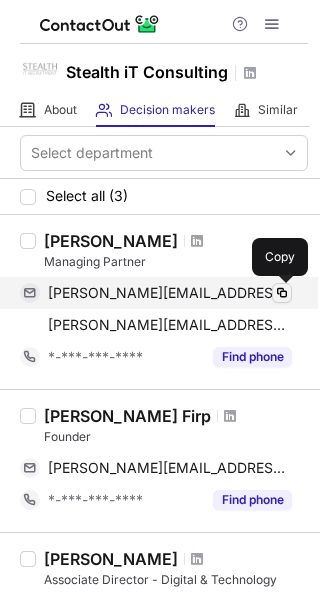 click at bounding box center [282, 293] 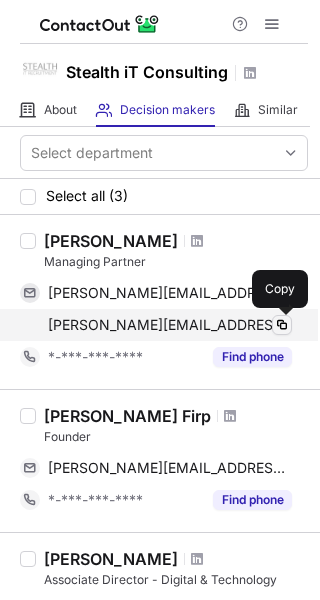 click at bounding box center [282, 325] 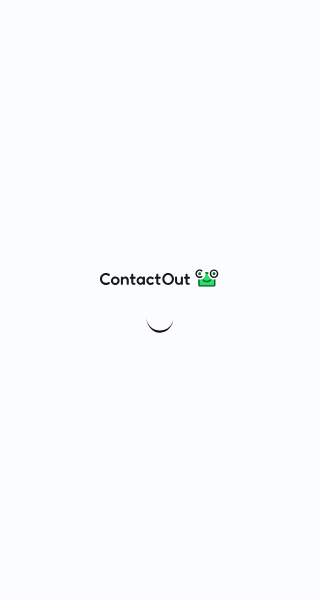 scroll, scrollTop: 0, scrollLeft: 0, axis: both 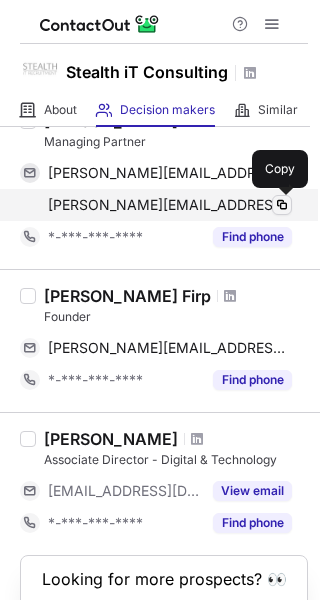 click at bounding box center (282, 205) 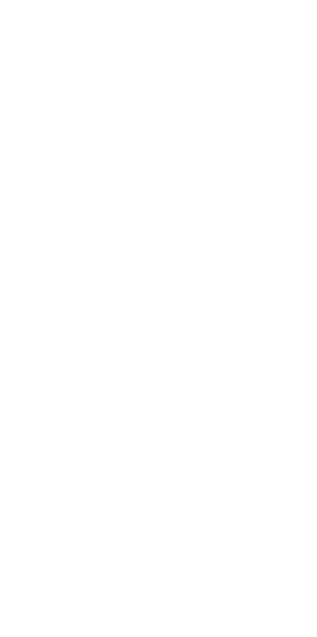 scroll, scrollTop: 0, scrollLeft: 0, axis: both 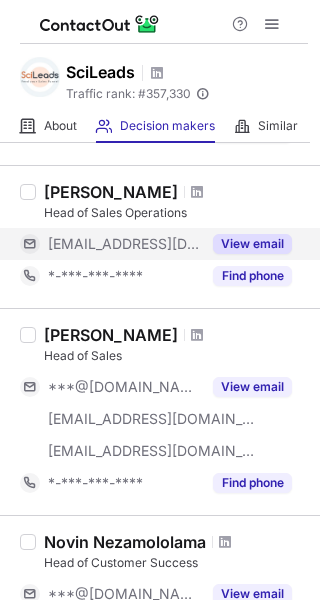 click on "View email" at bounding box center [252, 244] 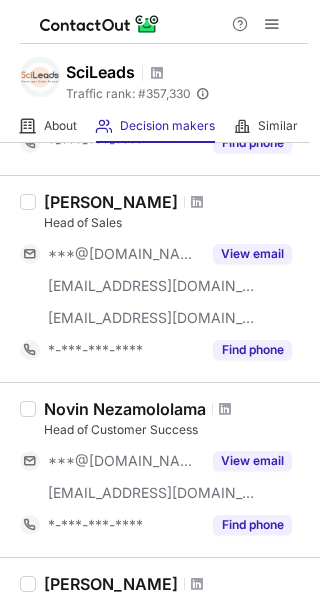 scroll, scrollTop: 212, scrollLeft: 0, axis: vertical 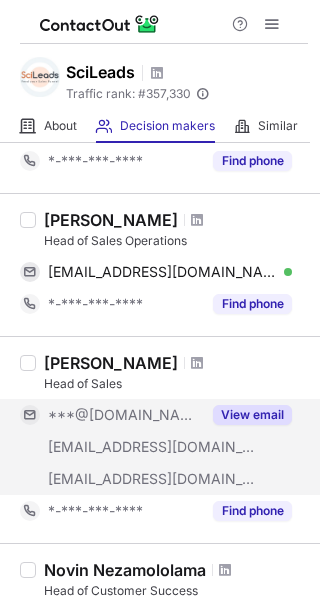 click on "View email" at bounding box center [252, 415] 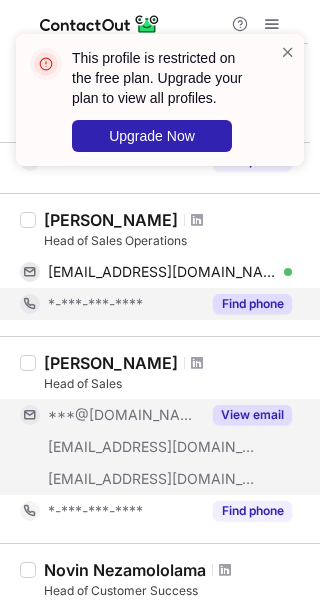 scroll, scrollTop: 92, scrollLeft: 0, axis: vertical 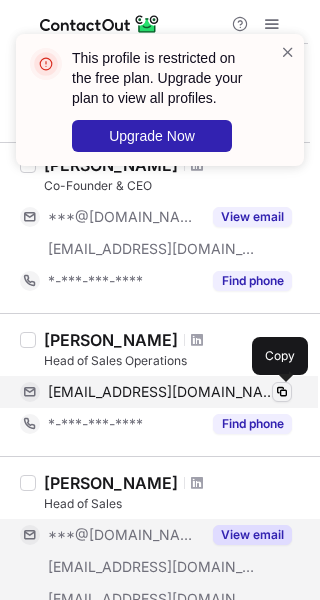 click at bounding box center [282, 392] 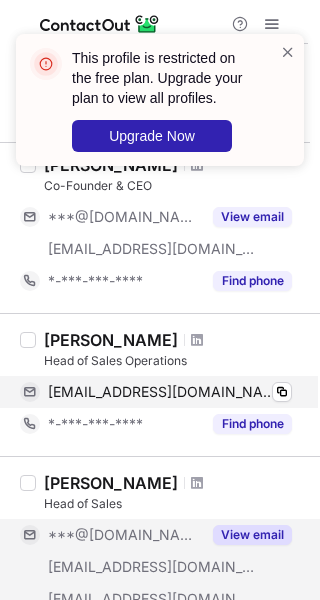 click on "nhouston@scileads.com Verified Copied!" at bounding box center (156, 392) 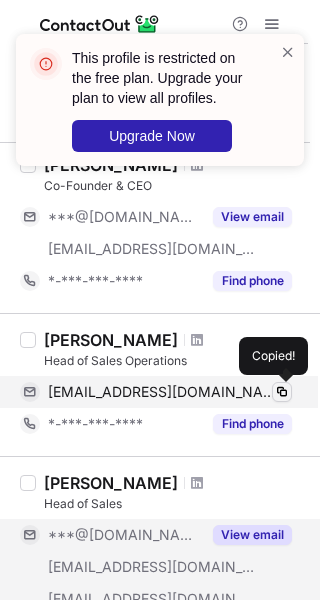 click at bounding box center (282, 392) 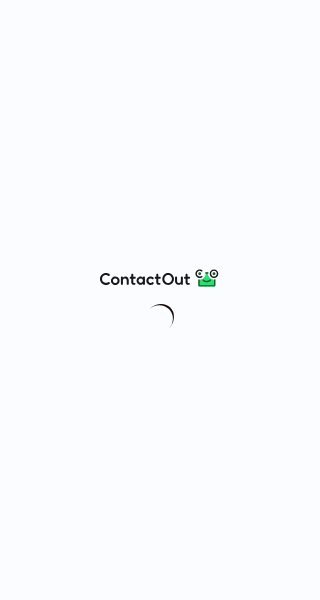 scroll, scrollTop: 0, scrollLeft: 0, axis: both 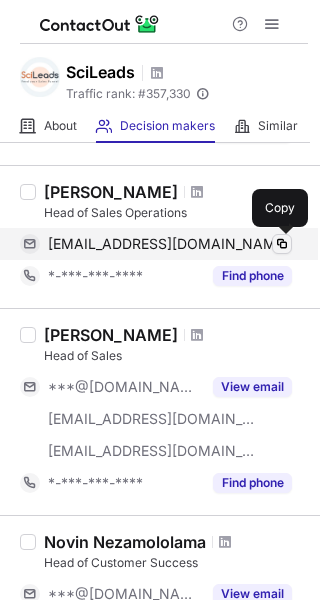 click at bounding box center (282, 244) 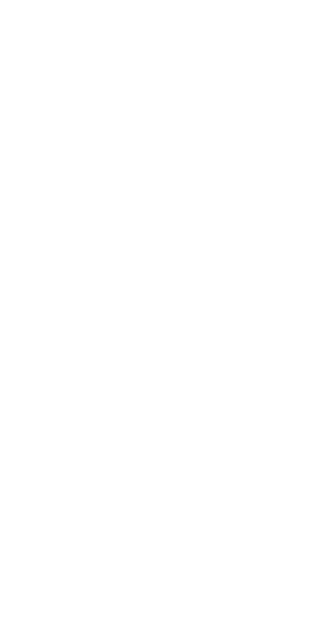 scroll, scrollTop: 0, scrollLeft: 0, axis: both 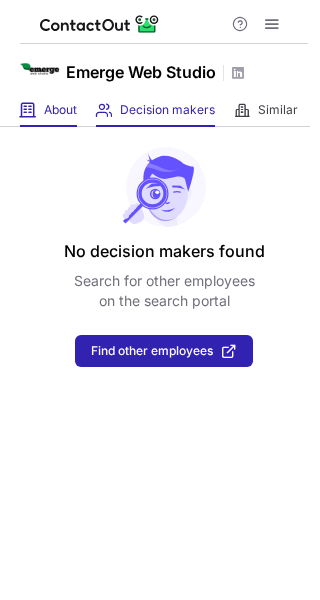 click on "About About Company" at bounding box center [48, 110] 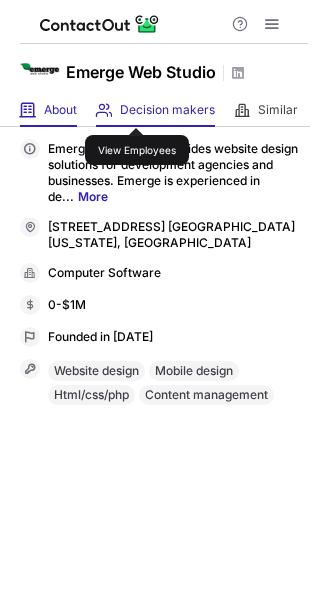 click on "Decision makers" at bounding box center (167, 110) 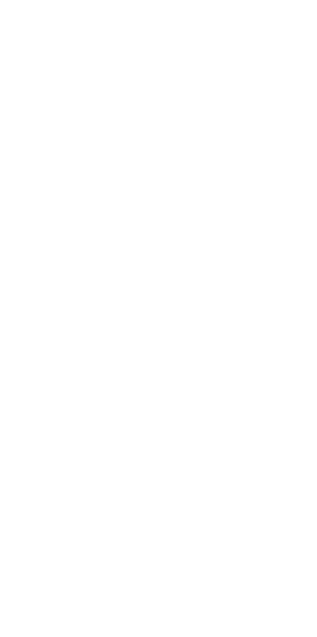 scroll, scrollTop: 0, scrollLeft: 0, axis: both 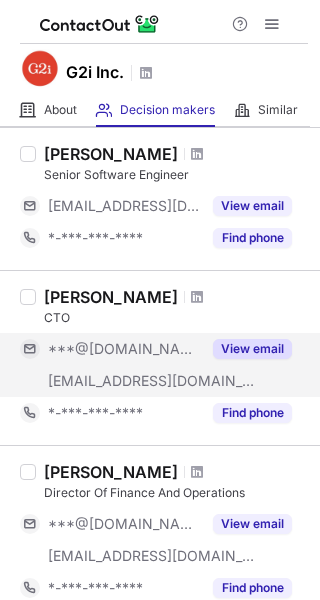 click on "View email" at bounding box center (252, 349) 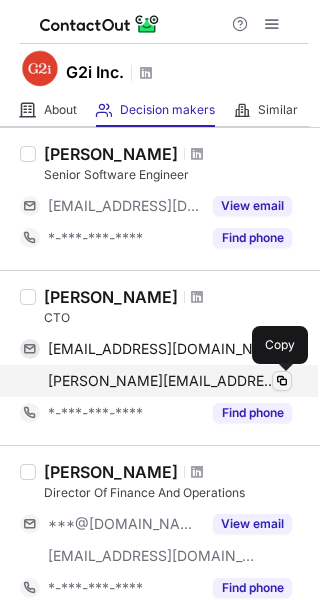 click at bounding box center [282, 381] 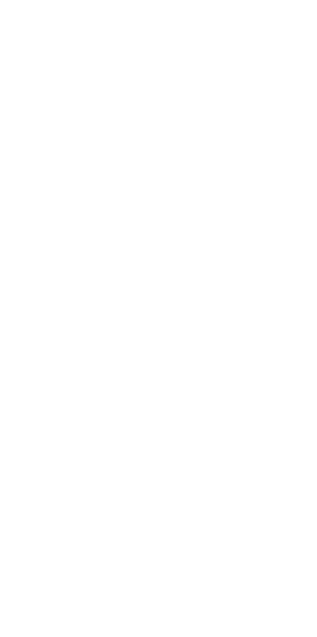 scroll, scrollTop: 0, scrollLeft: 0, axis: both 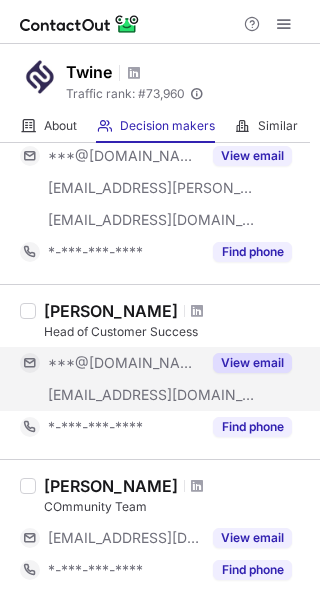 click on "View email" at bounding box center (252, 363) 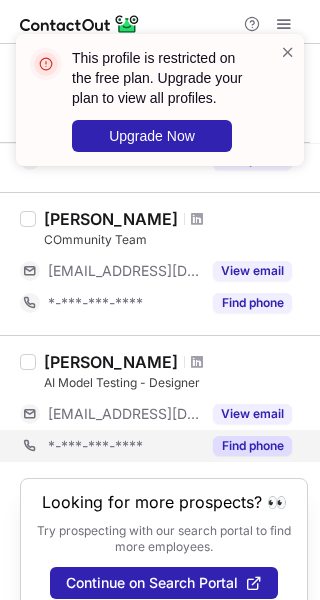 scroll, scrollTop: 657, scrollLeft: 0, axis: vertical 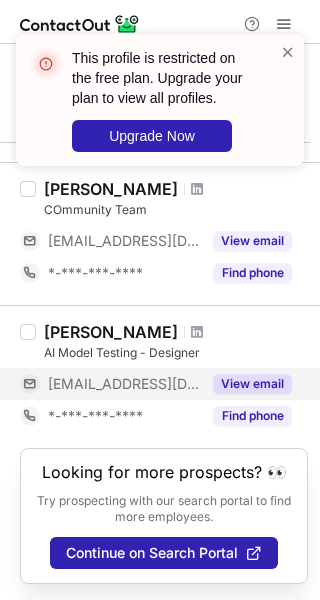 click on "View email" at bounding box center [252, 384] 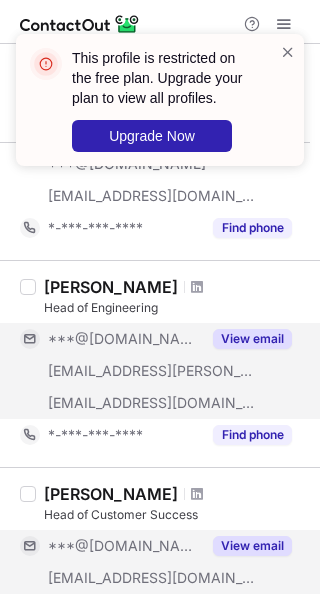 scroll, scrollTop: 57, scrollLeft: 0, axis: vertical 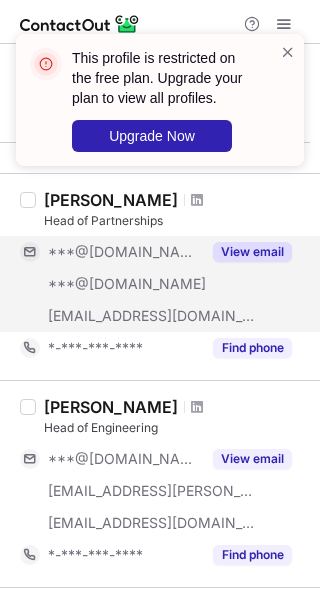 click on "View email" at bounding box center [252, 252] 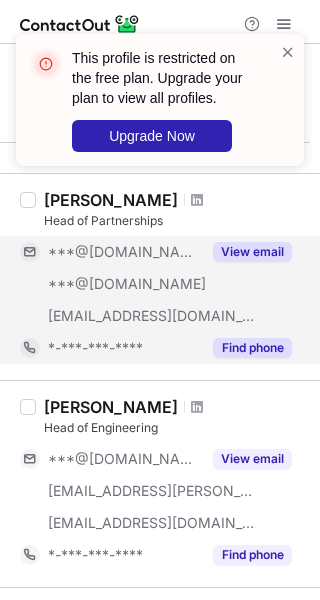 scroll, scrollTop: 0, scrollLeft: 0, axis: both 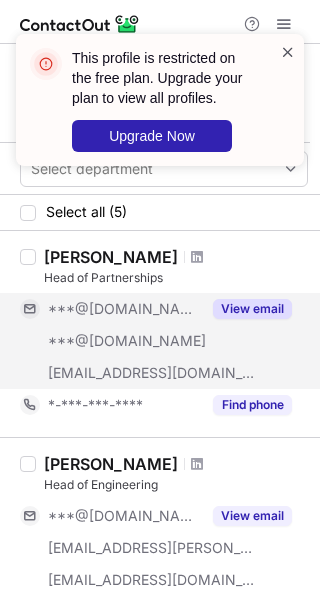 click at bounding box center (288, 52) 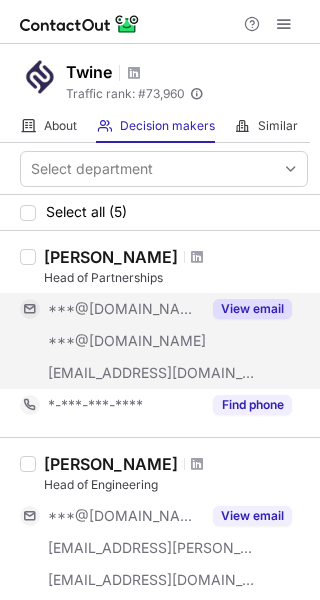 scroll, scrollTop: 120, scrollLeft: 0, axis: vertical 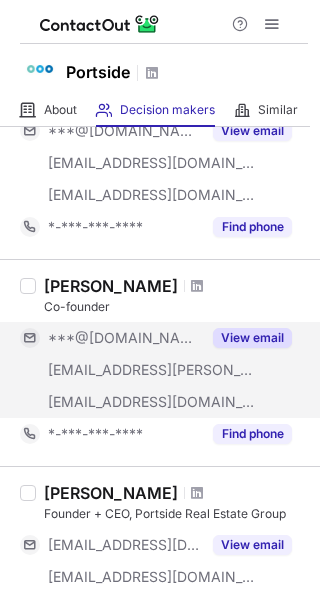 click on "View email" at bounding box center (246, 338) 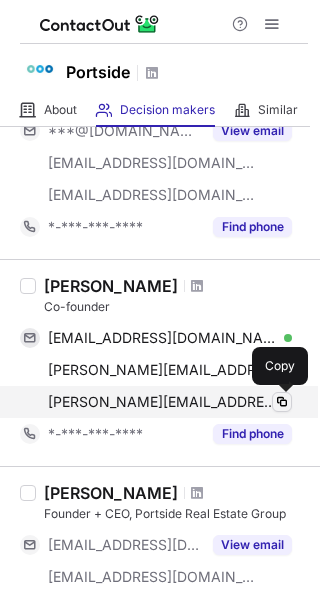 click at bounding box center (282, 402) 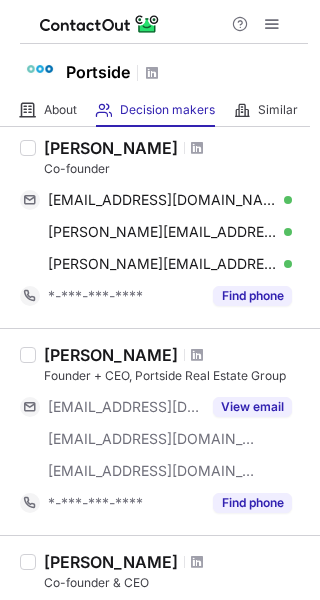 scroll, scrollTop: 532, scrollLeft: 0, axis: vertical 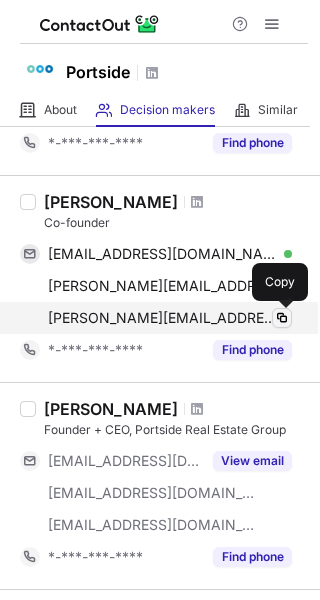 click at bounding box center [282, 318] 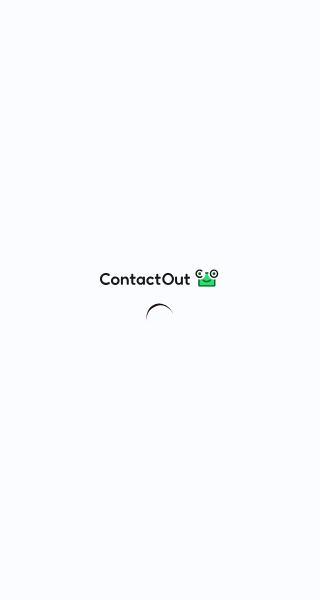 scroll, scrollTop: 0, scrollLeft: 0, axis: both 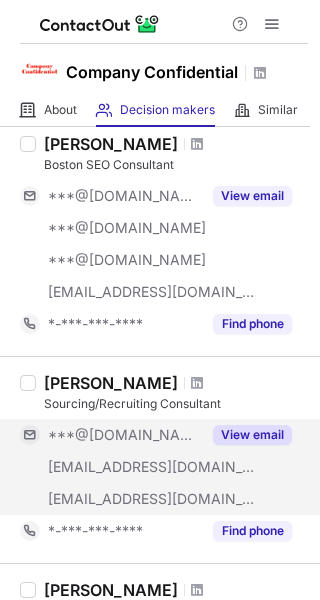 click on "View email" at bounding box center (252, 435) 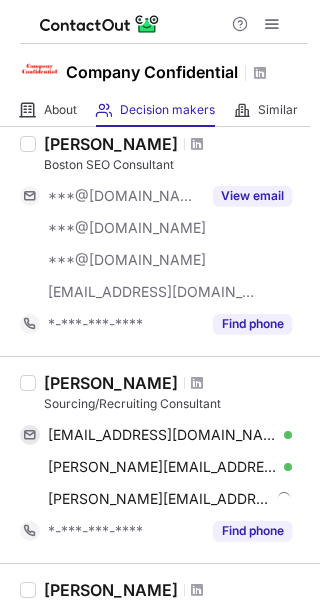 scroll, scrollTop: 360, scrollLeft: 0, axis: vertical 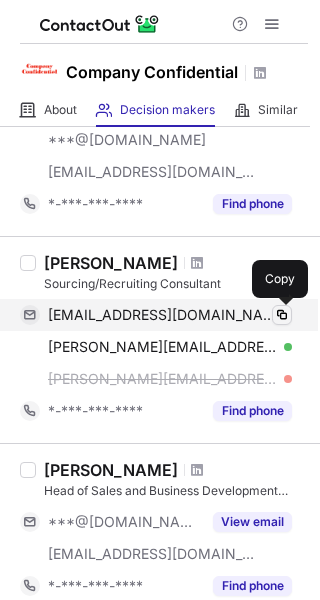 click at bounding box center (282, 315) 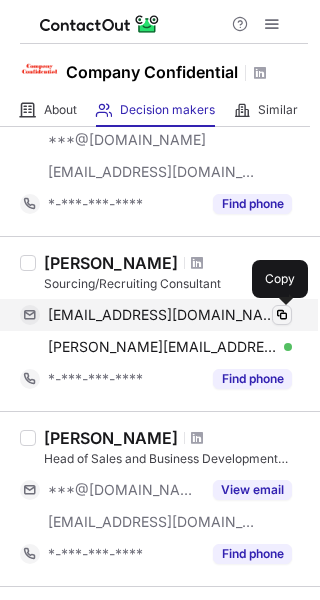 click at bounding box center [282, 315] 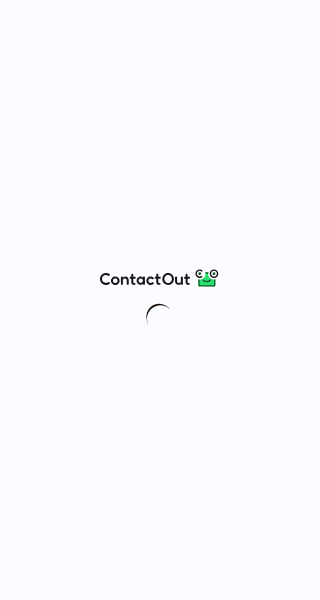 scroll, scrollTop: 0, scrollLeft: 0, axis: both 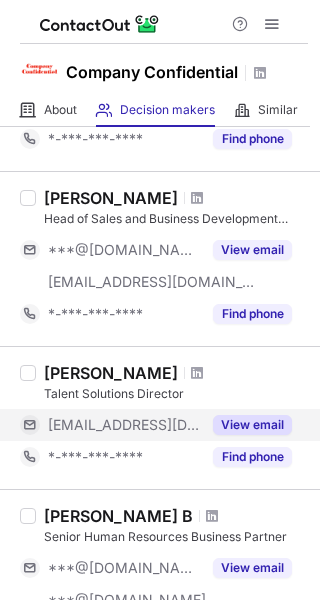 click on "View email" at bounding box center (252, 425) 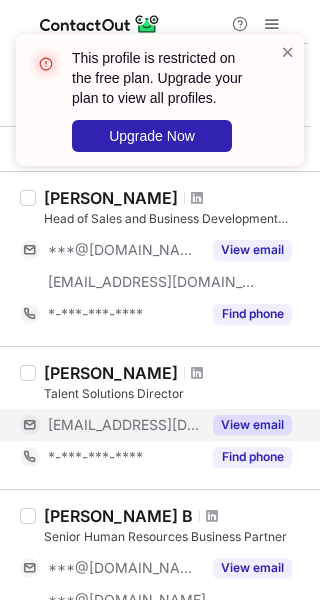 scroll, scrollTop: 840, scrollLeft: 0, axis: vertical 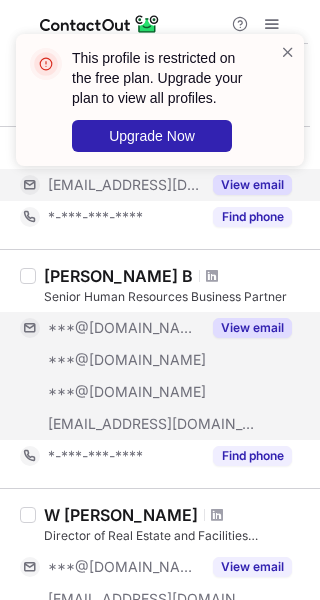 click on "View email" at bounding box center [252, 328] 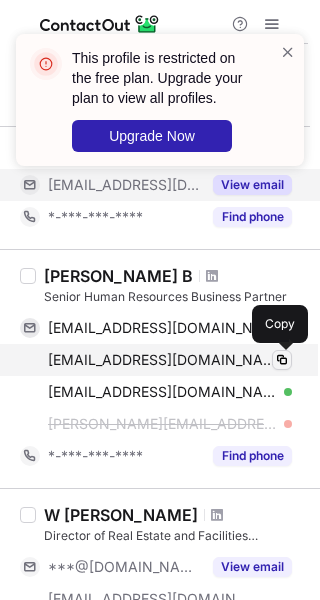 click at bounding box center (282, 360) 